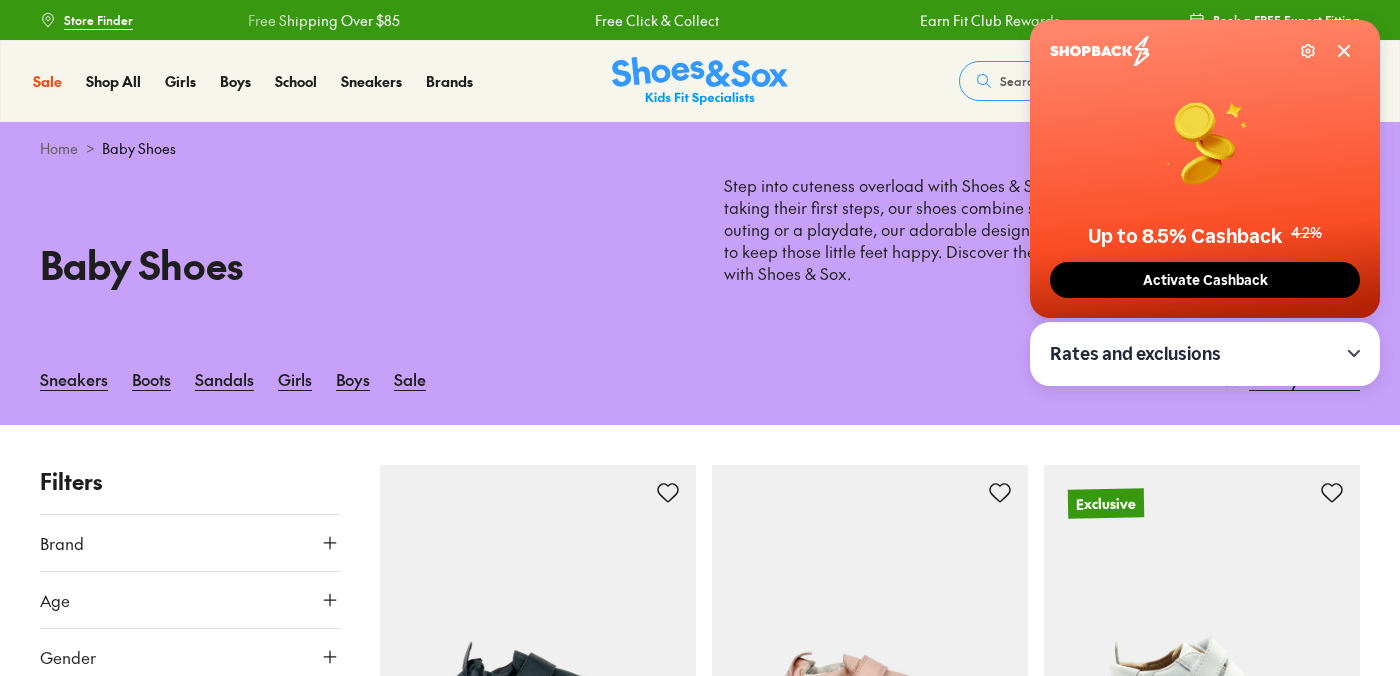 scroll, scrollTop: 0, scrollLeft: 0, axis: both 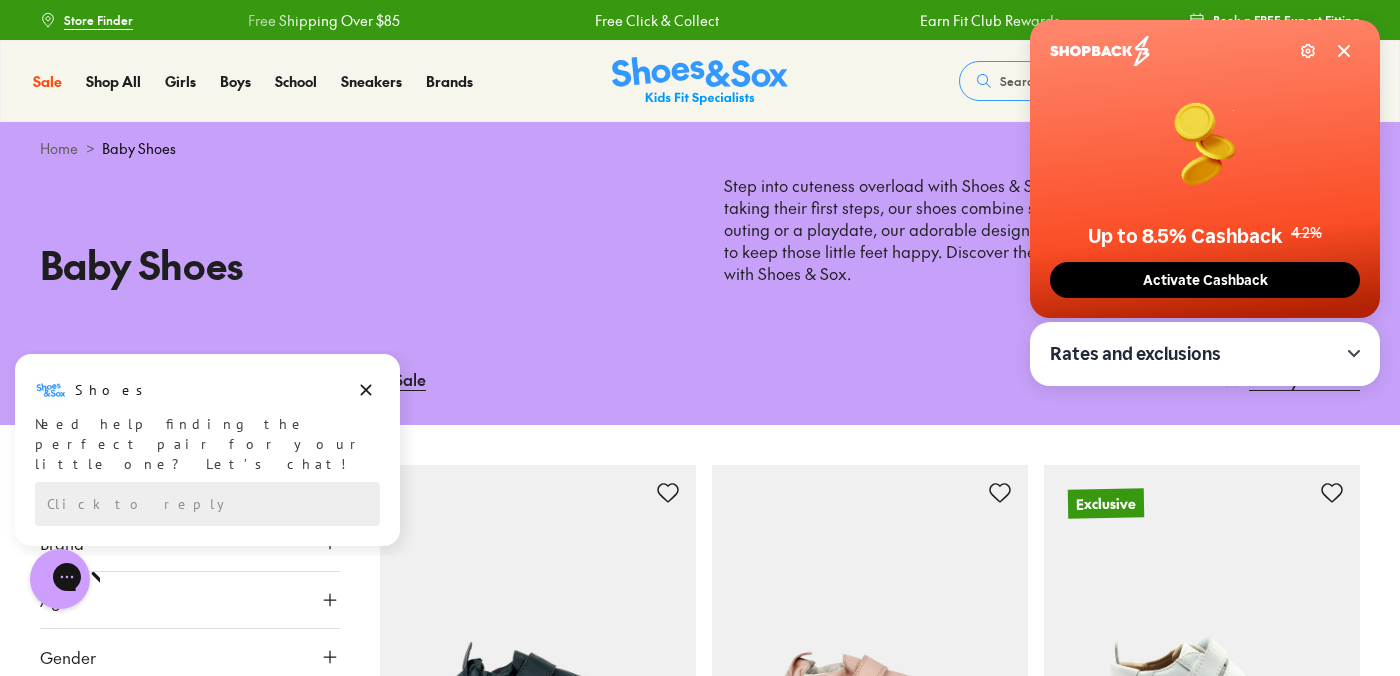click on "Activate Cashback" at bounding box center (1205, 280) 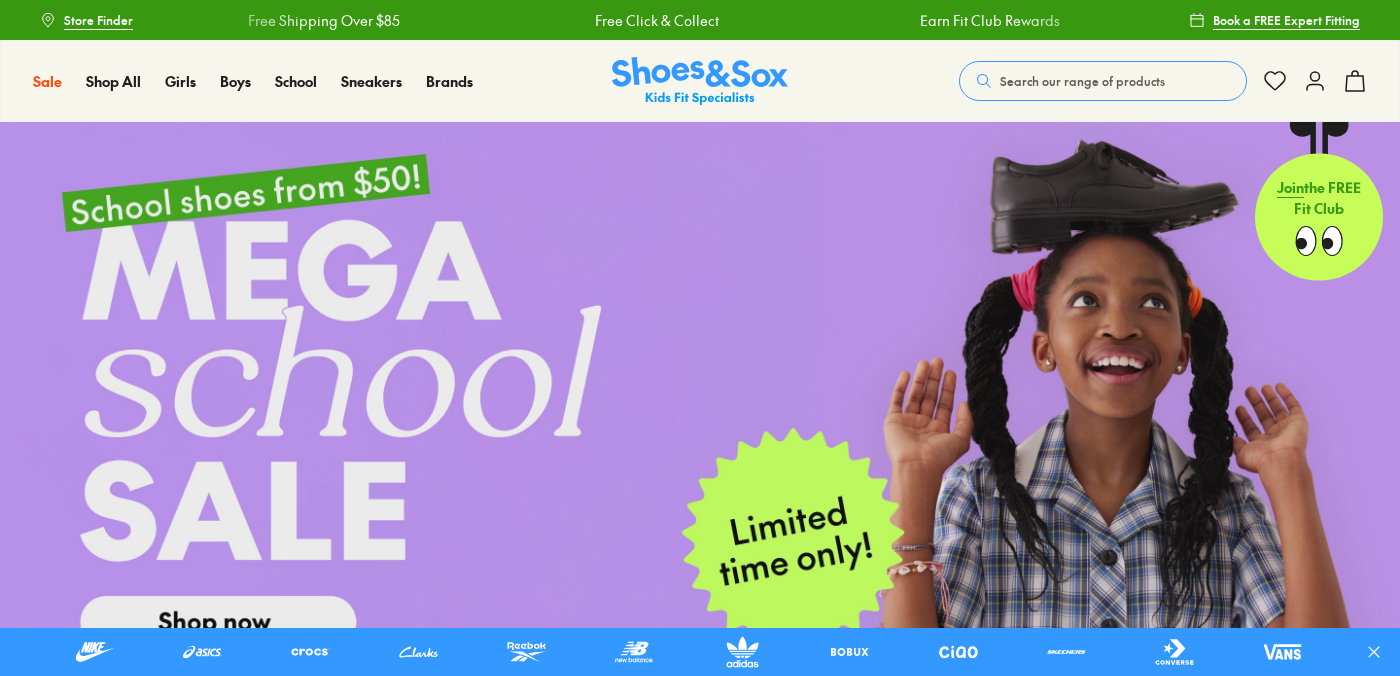 scroll, scrollTop: 0, scrollLeft: 0, axis: both 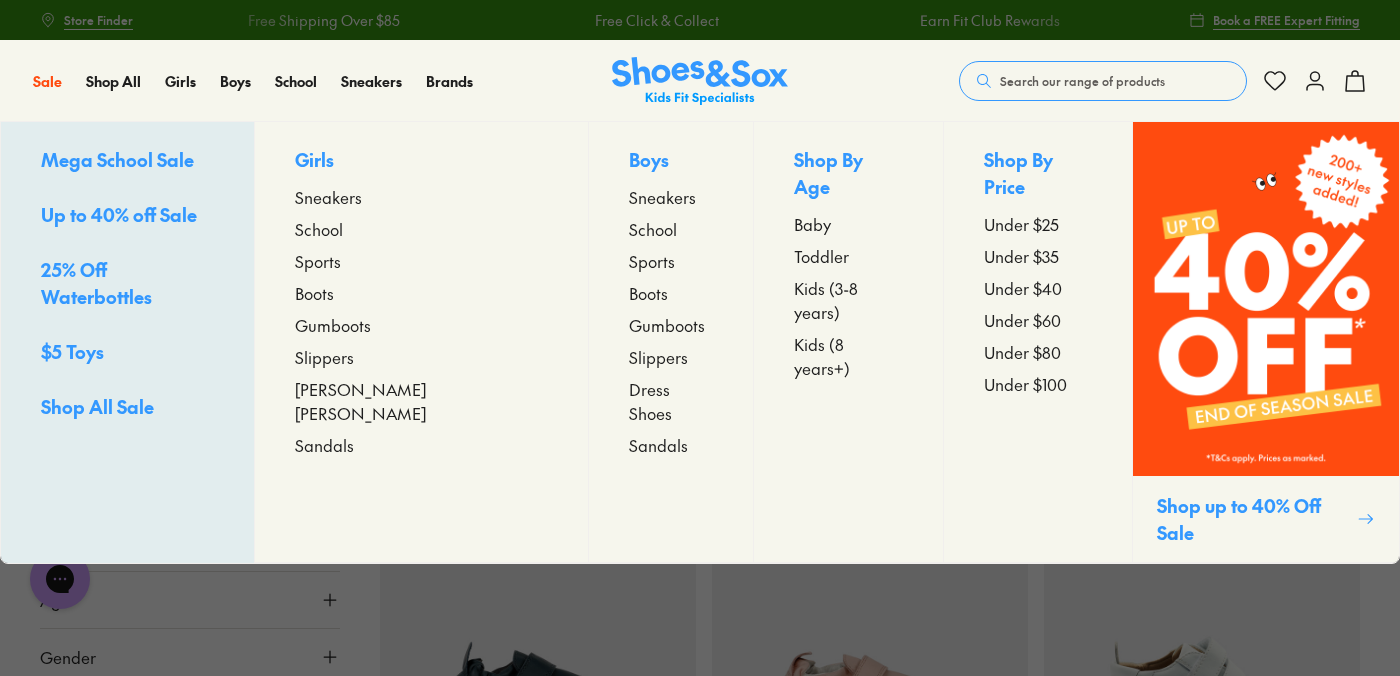 click on "Sneakers" at bounding box center (328, 197) 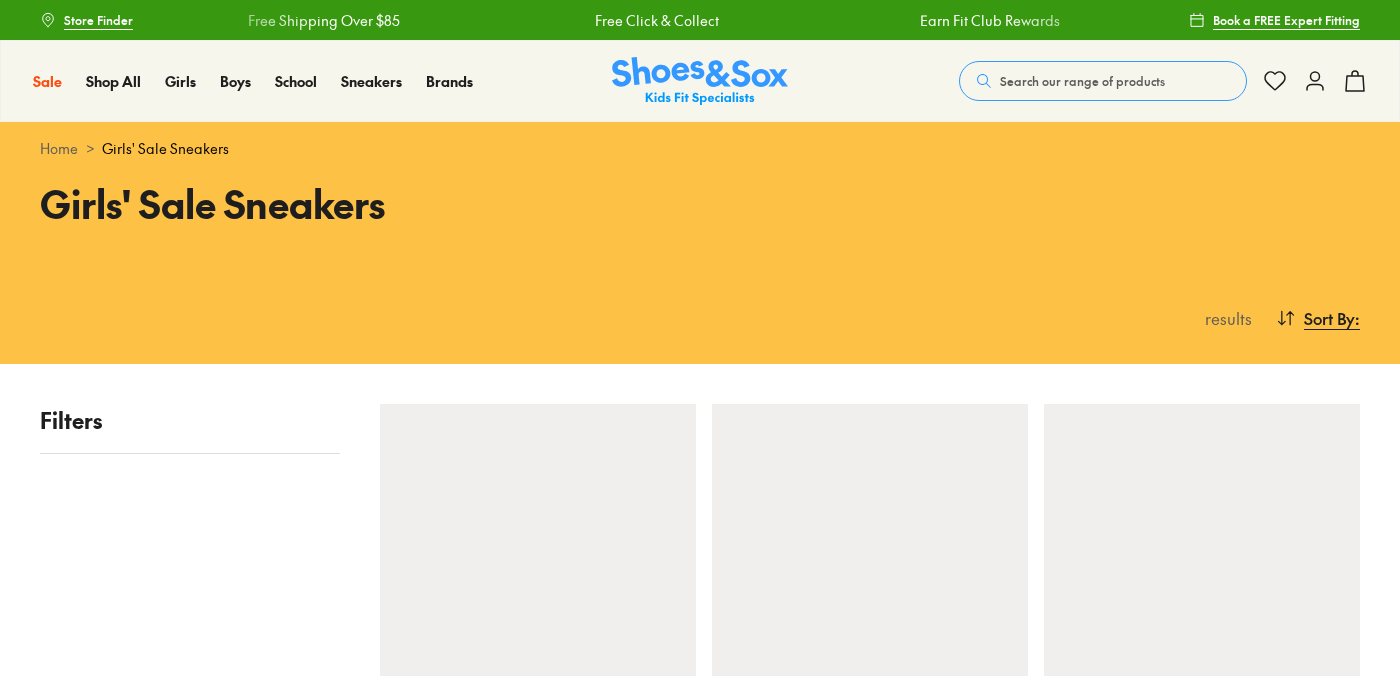 scroll, scrollTop: 0, scrollLeft: 0, axis: both 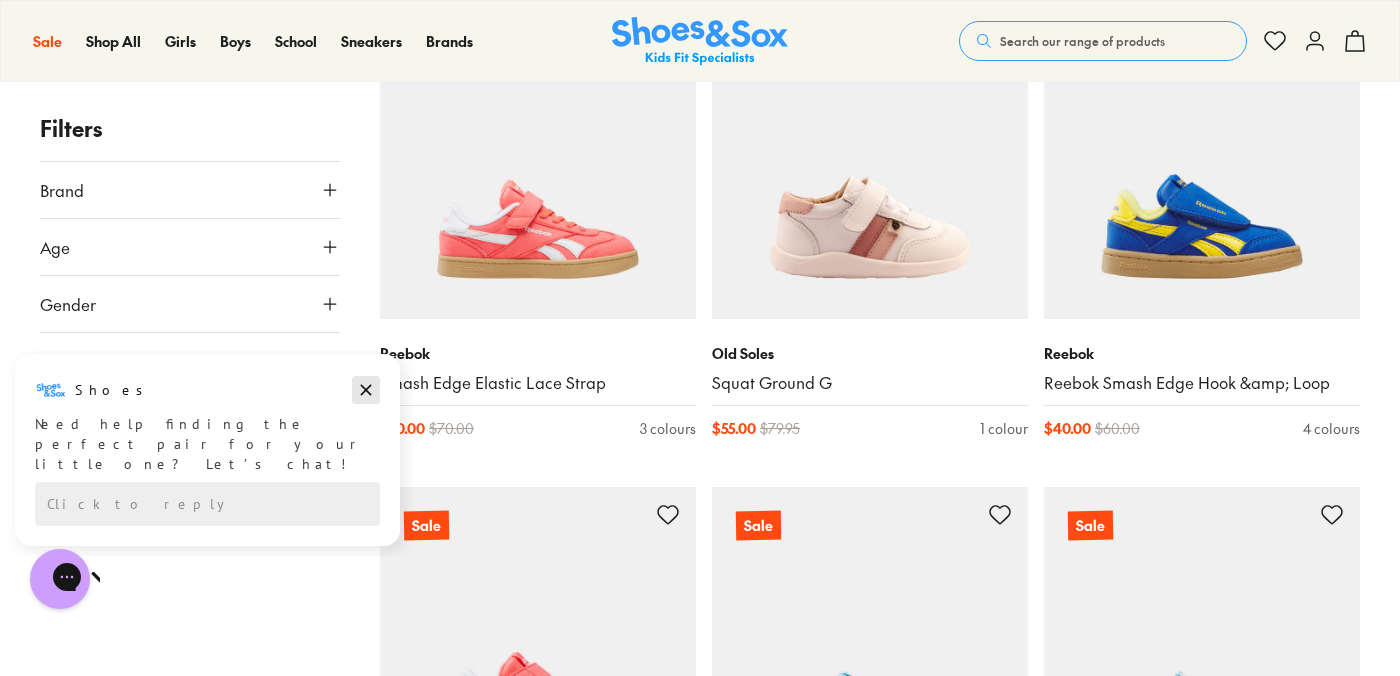 click 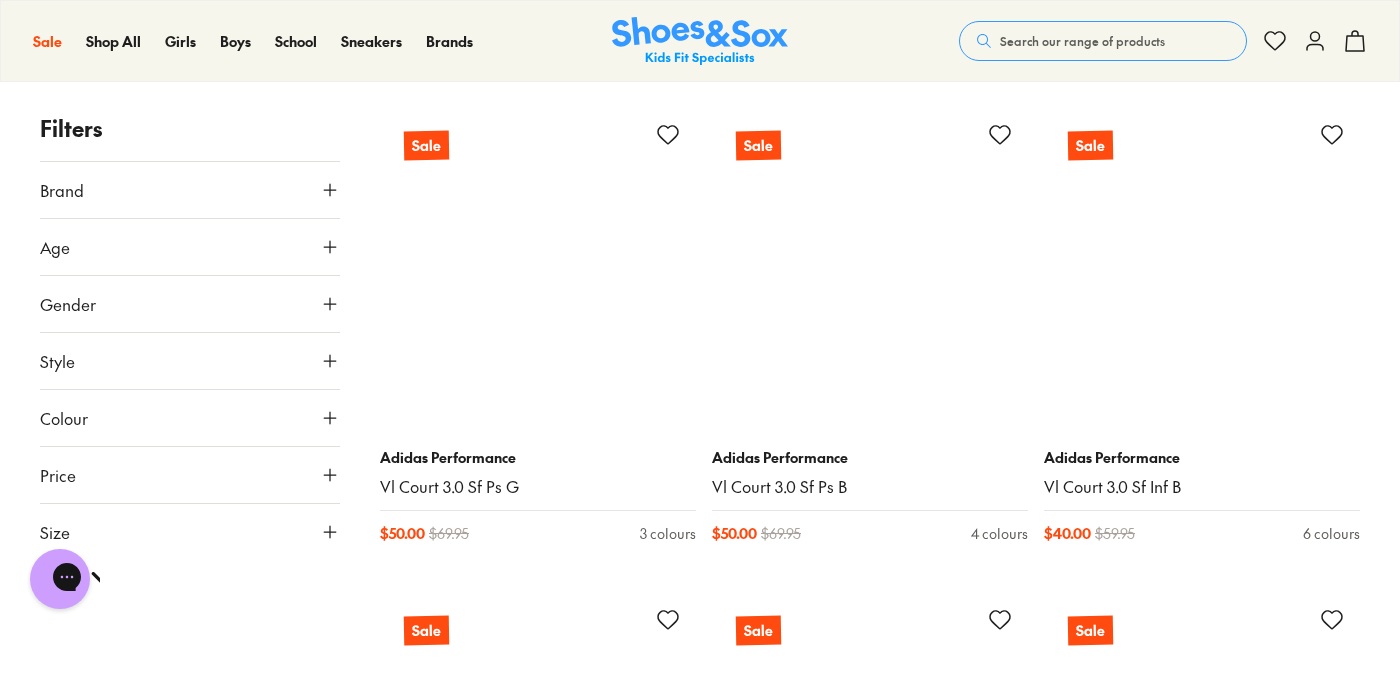 scroll, scrollTop: 14911, scrollLeft: 0, axis: vertical 